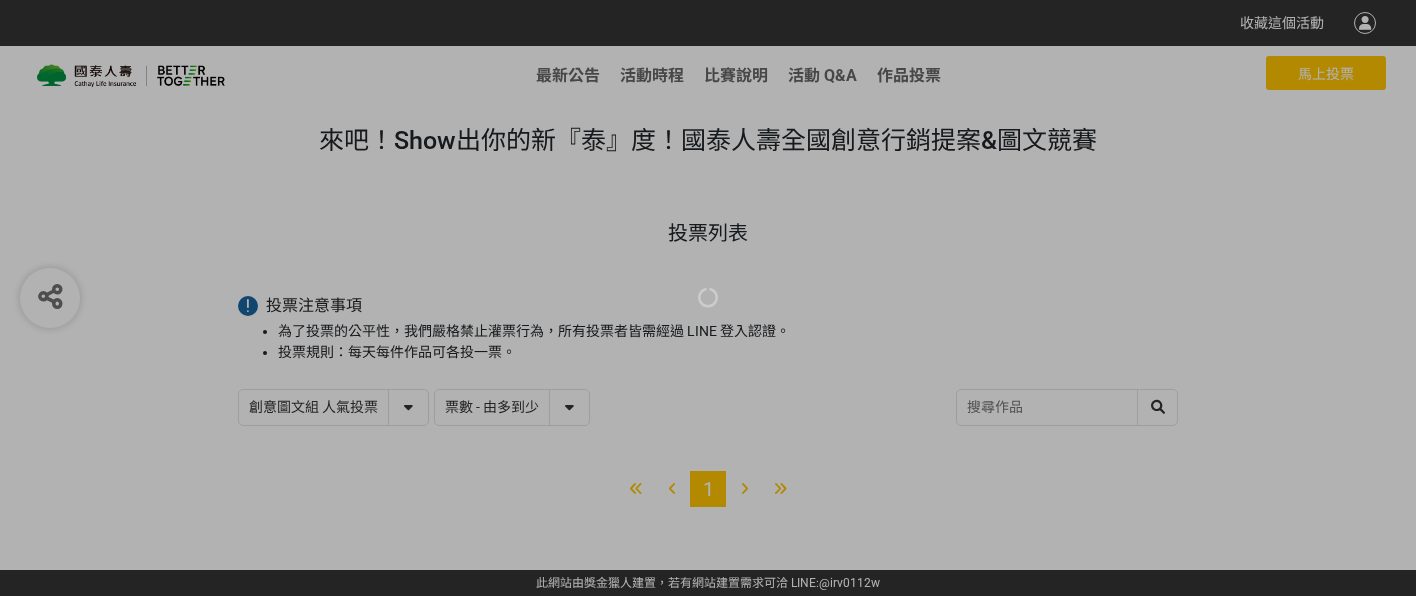 select on "vote" 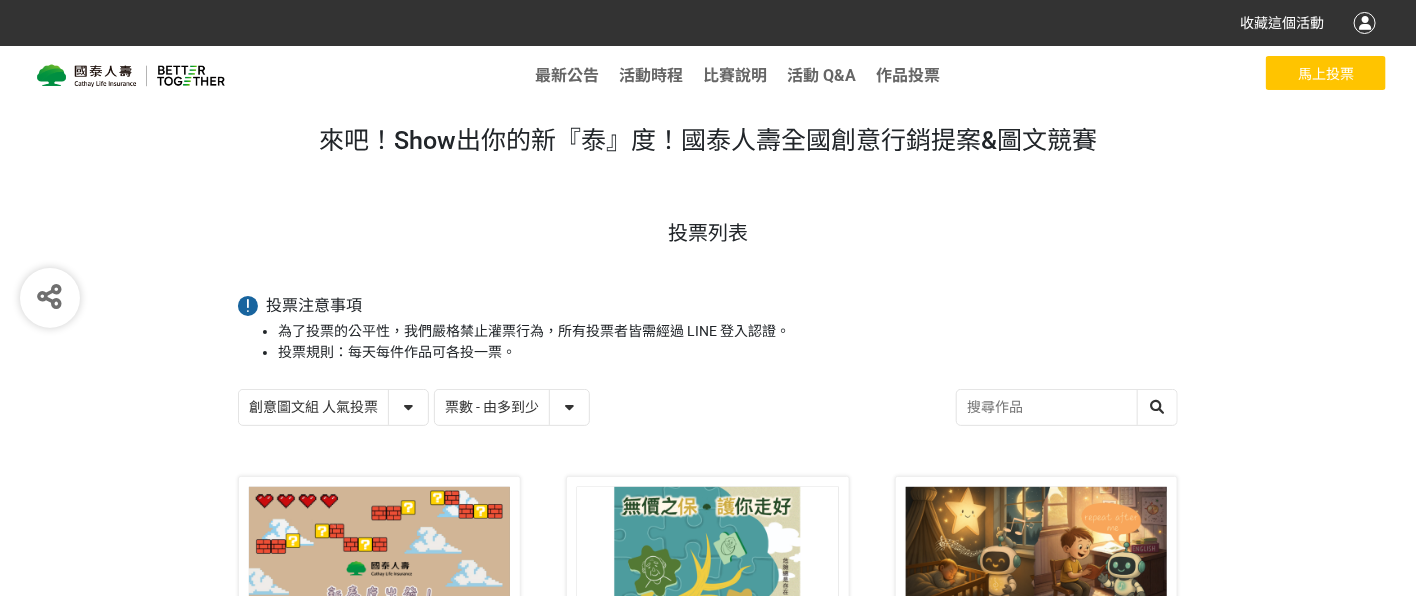 scroll, scrollTop: 340, scrollLeft: 0, axis: vertical 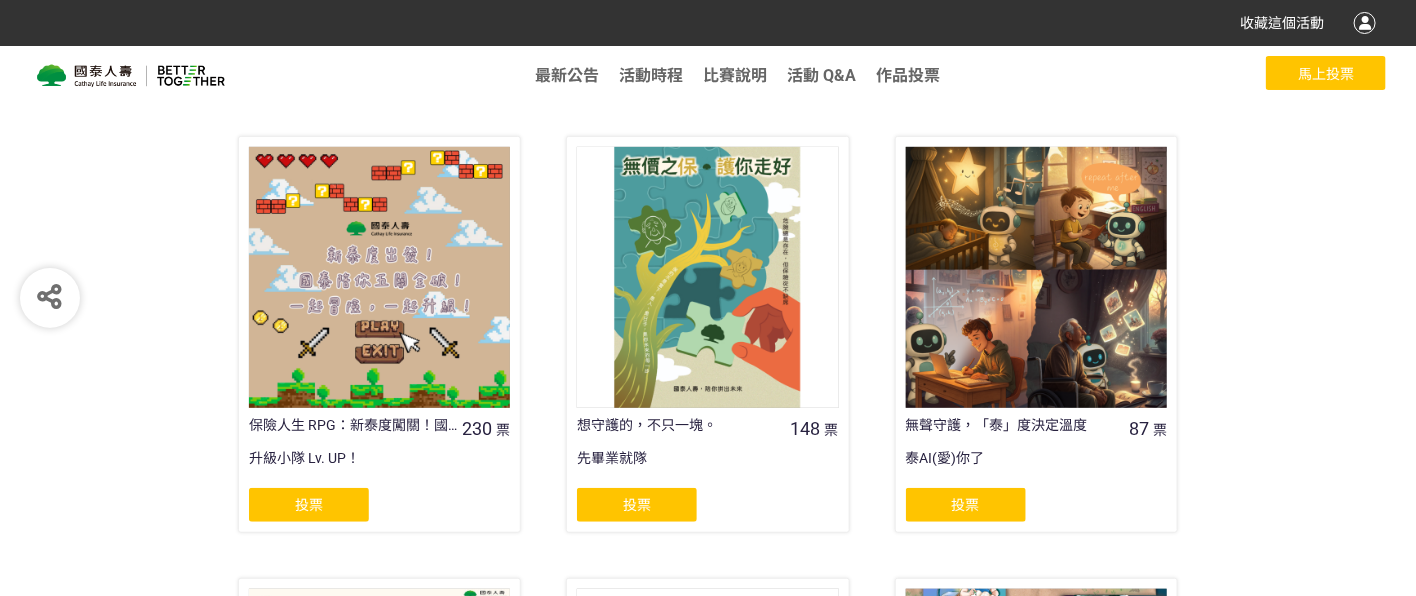 click on "投票" 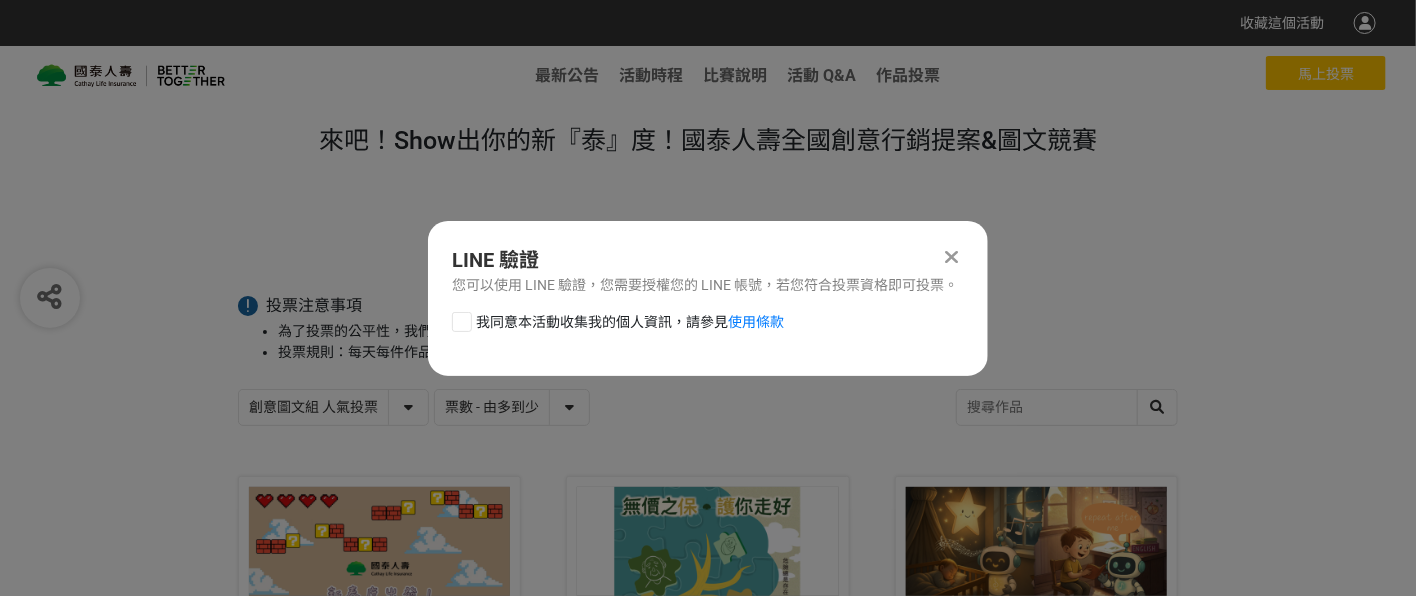 scroll, scrollTop: 0, scrollLeft: 0, axis: both 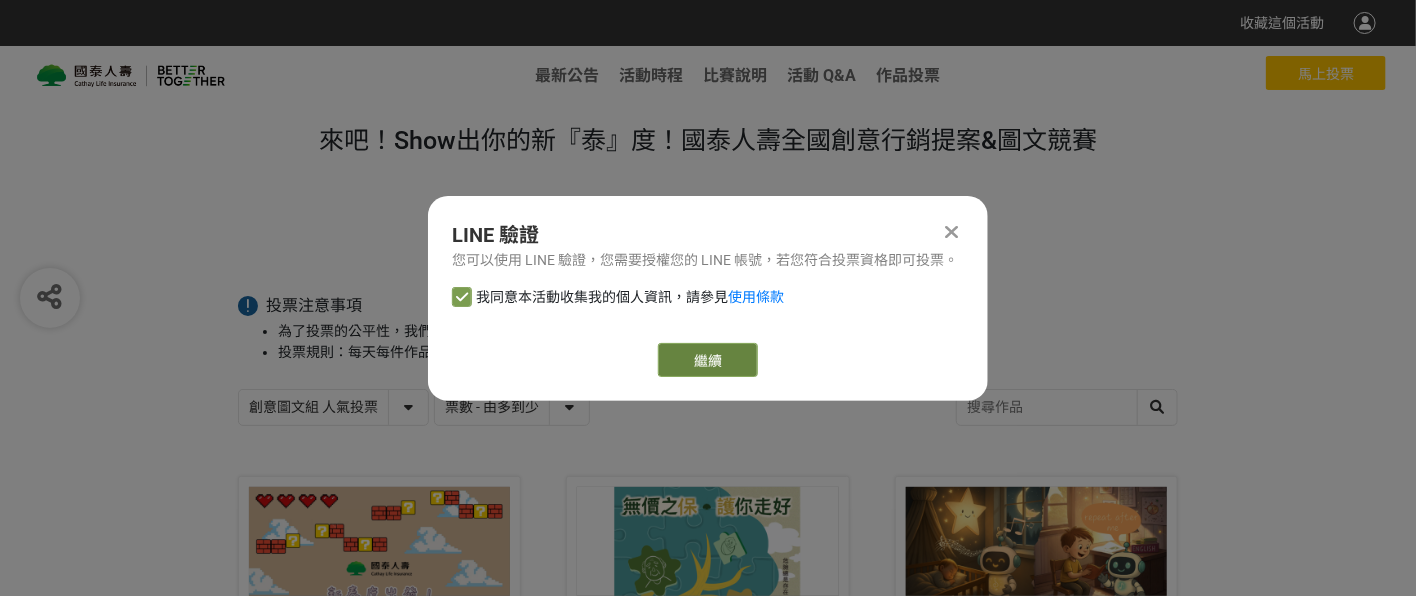 click on "繼續" at bounding box center [708, 360] 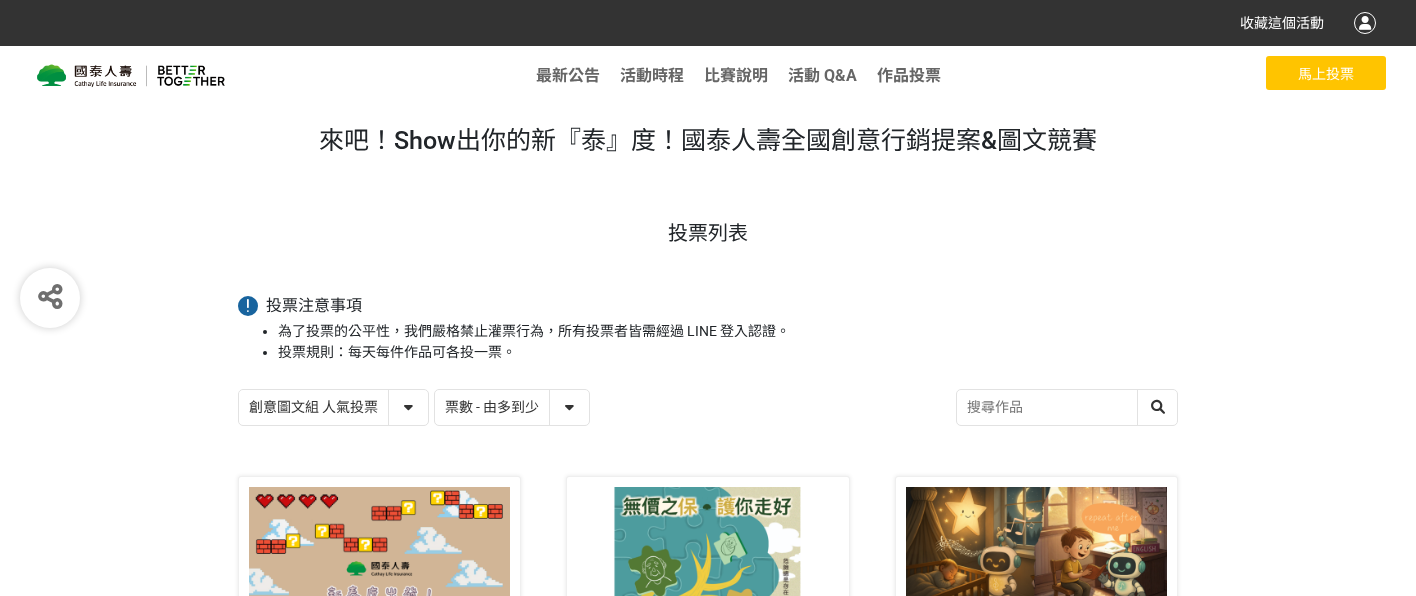 select on "vote" 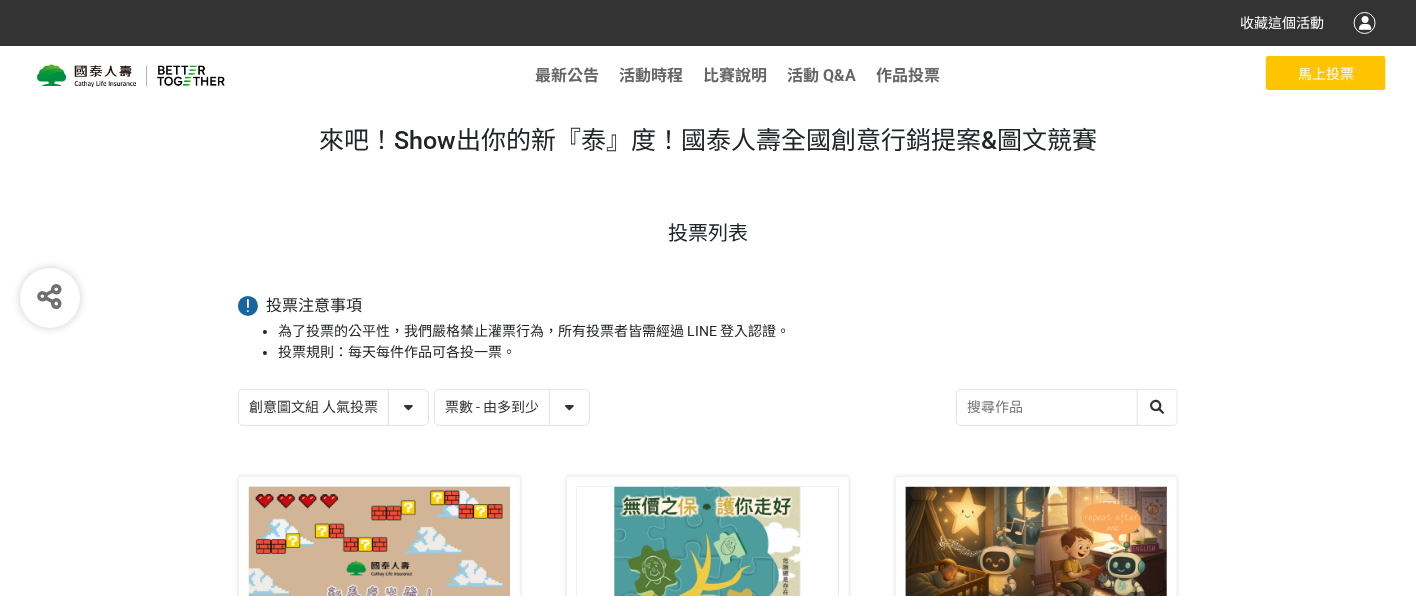 click on "創意圖文組 人氣投票 行銷提案組 人氣投票" at bounding box center [333, 407] 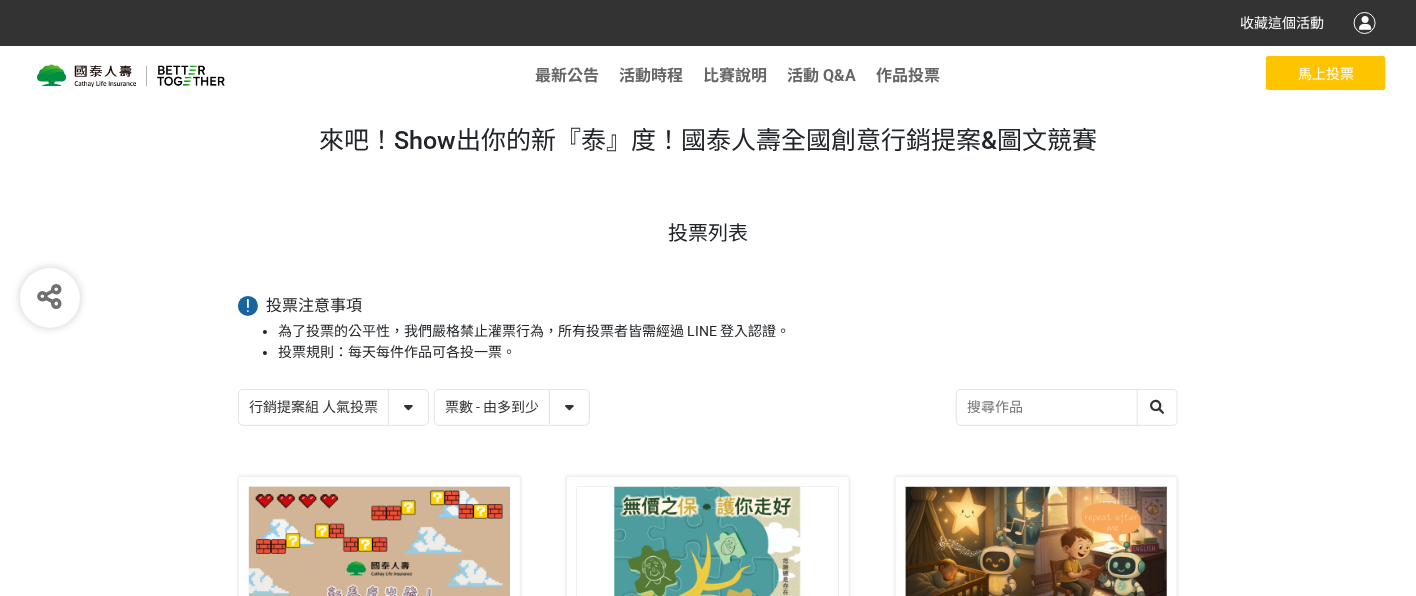 click on "行銷提案組 人氣投票" 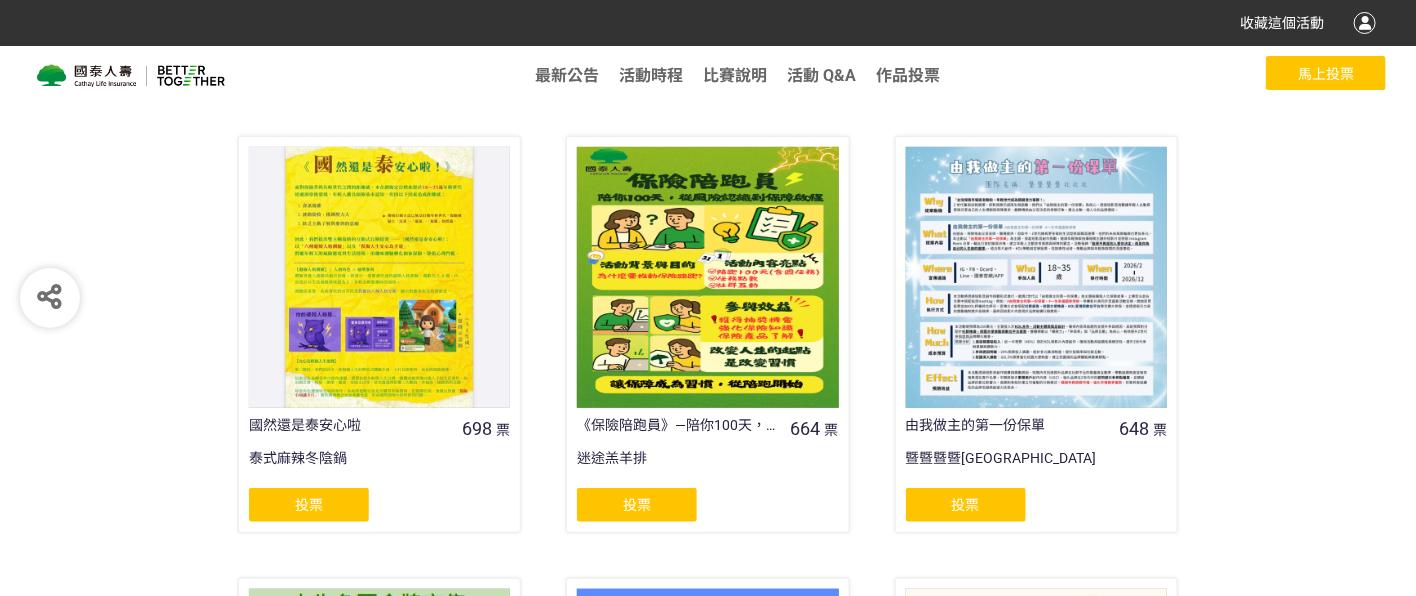 scroll, scrollTop: 453, scrollLeft: 0, axis: vertical 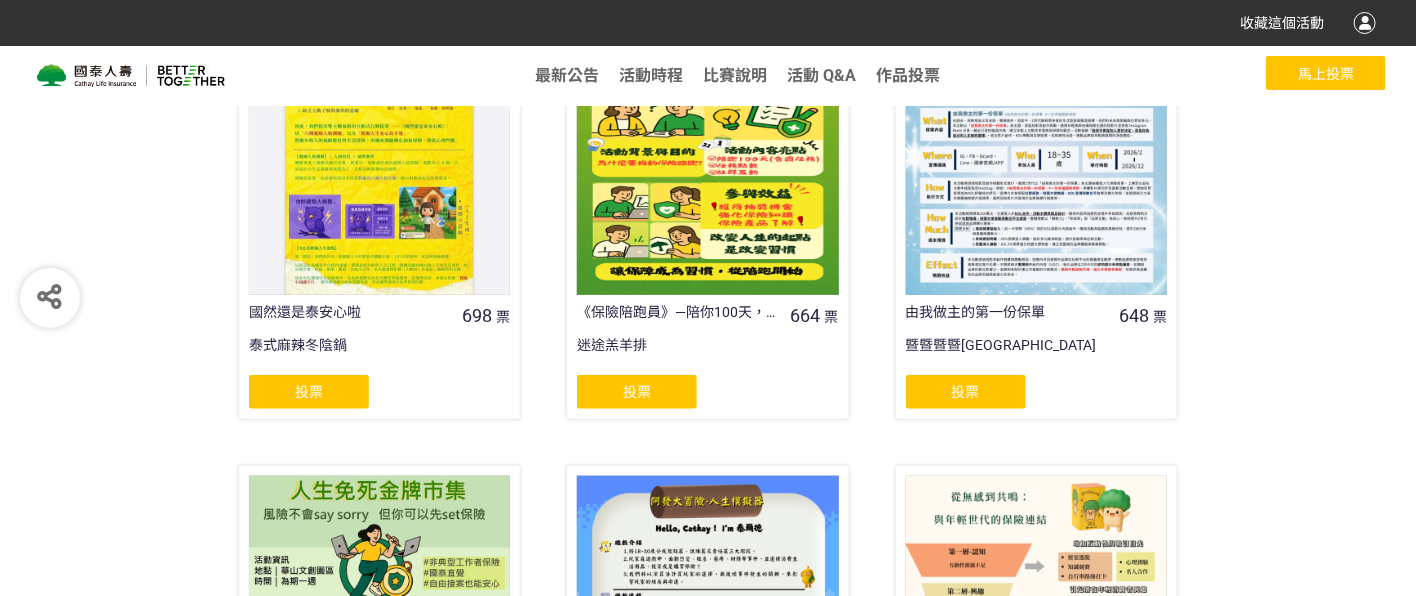 click on "投票" at bounding box center [379, 392] 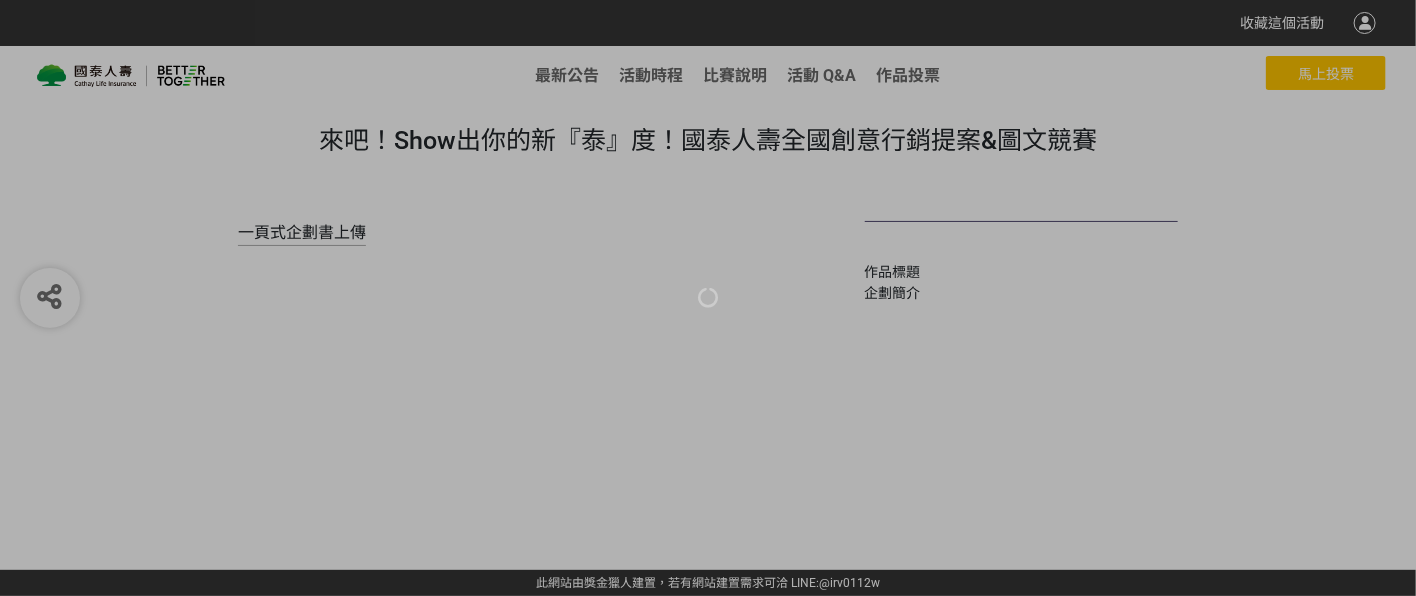 scroll, scrollTop: 0, scrollLeft: 0, axis: both 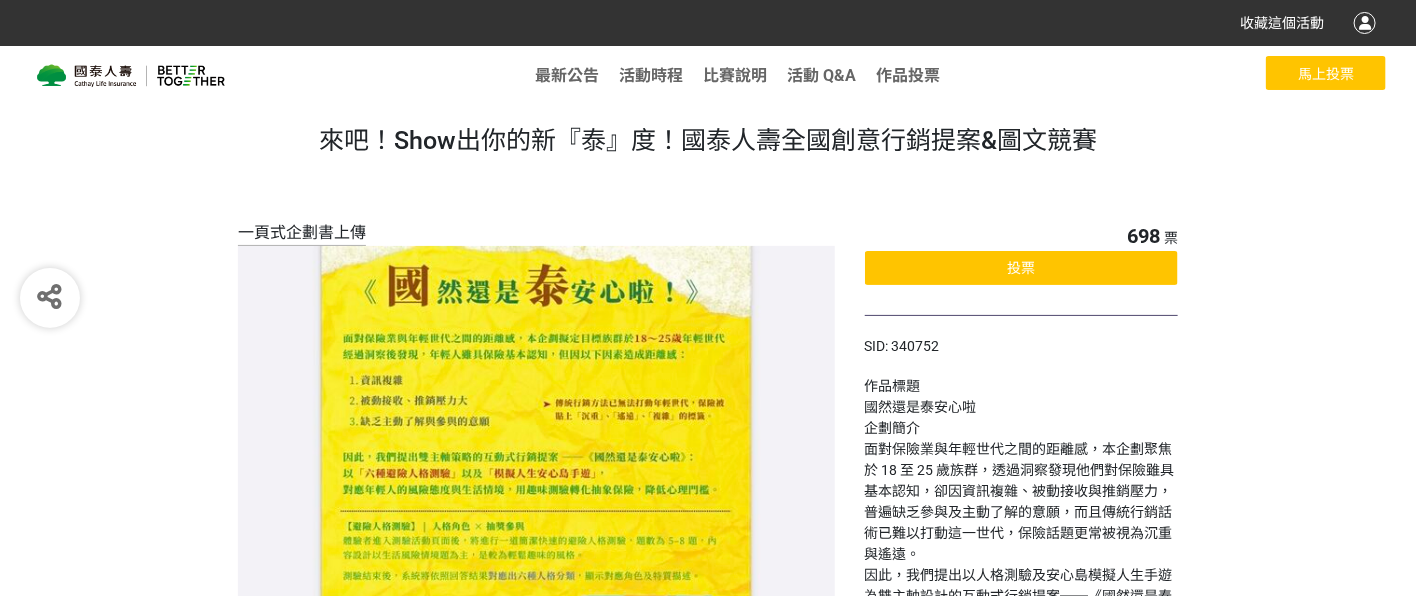 click on "投票" 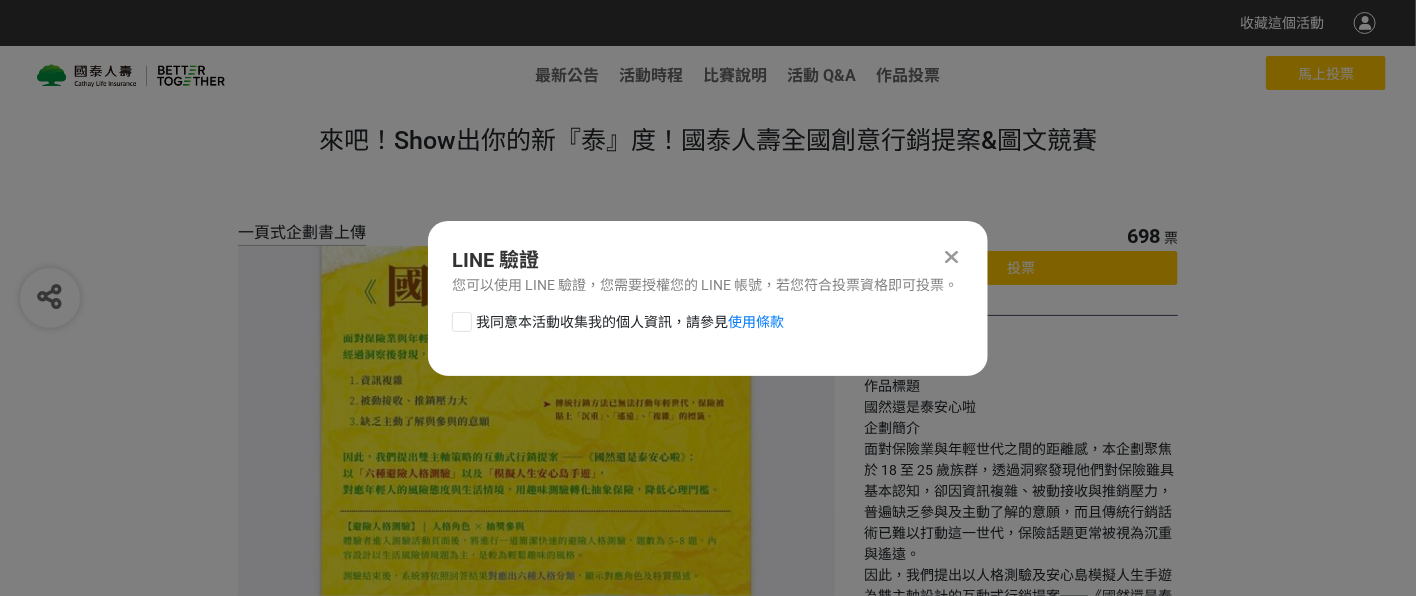 click on "我同意本活動收集我的個人資訊，請參見  使用條款" at bounding box center (630, 322) 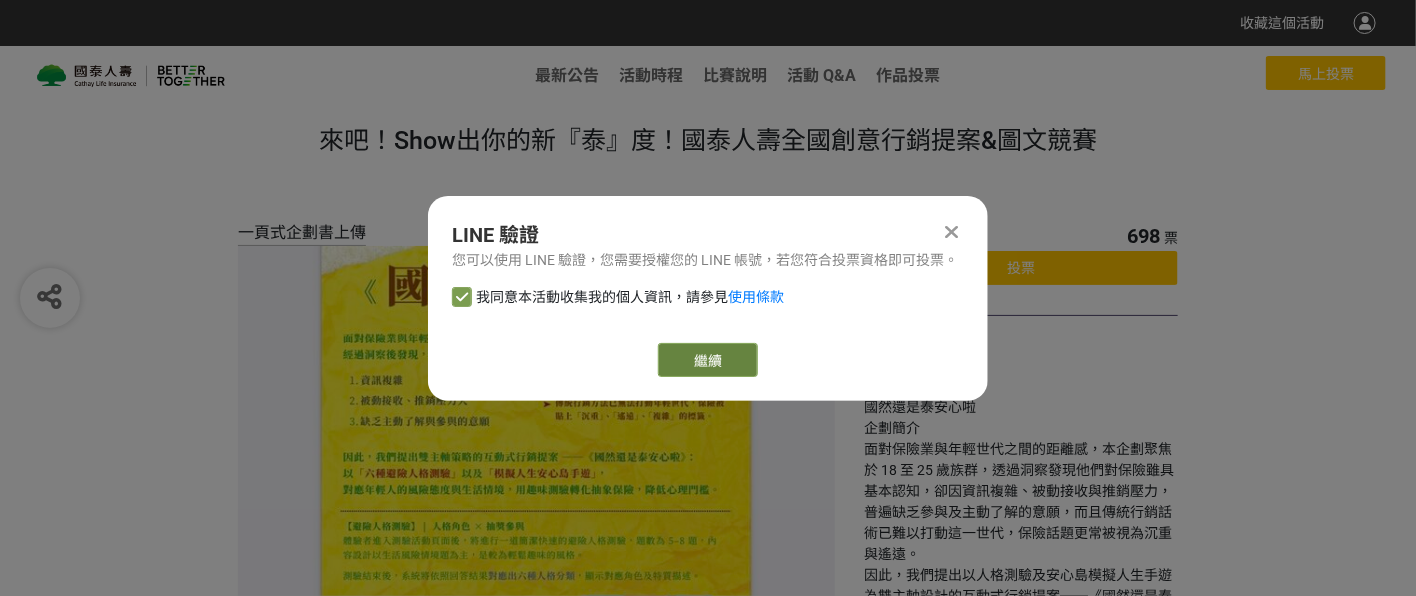 click on "繼續" at bounding box center [708, 360] 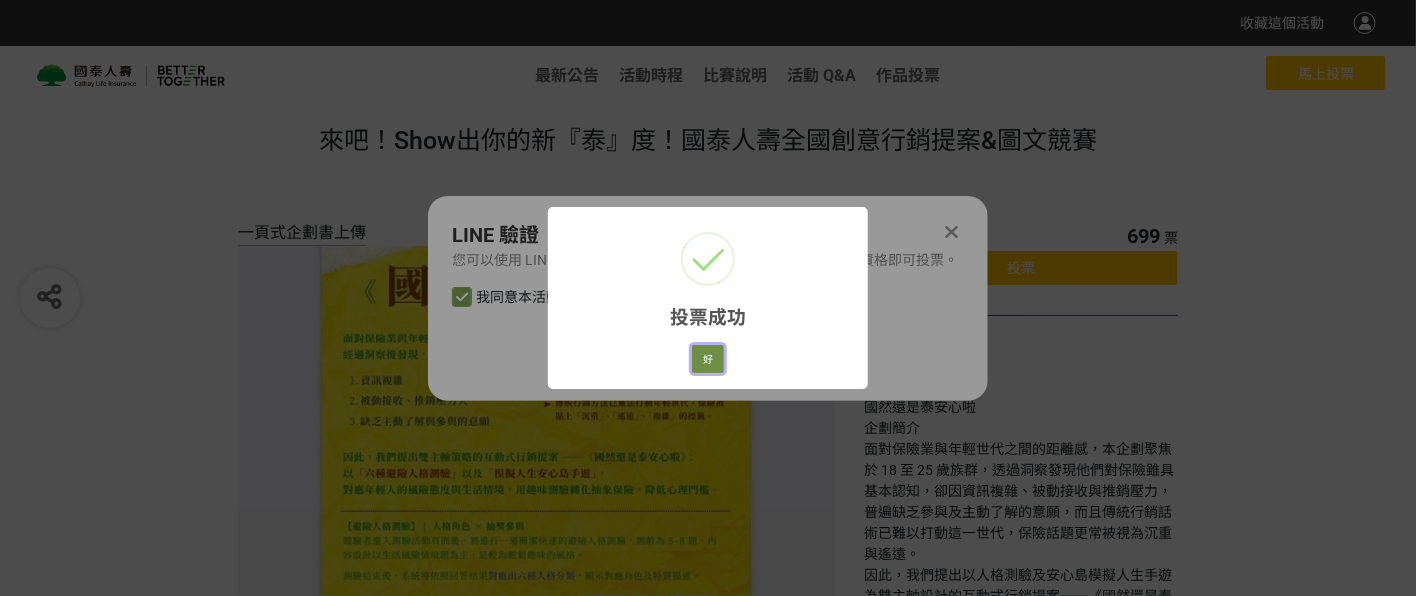 click on "好" at bounding box center (708, 359) 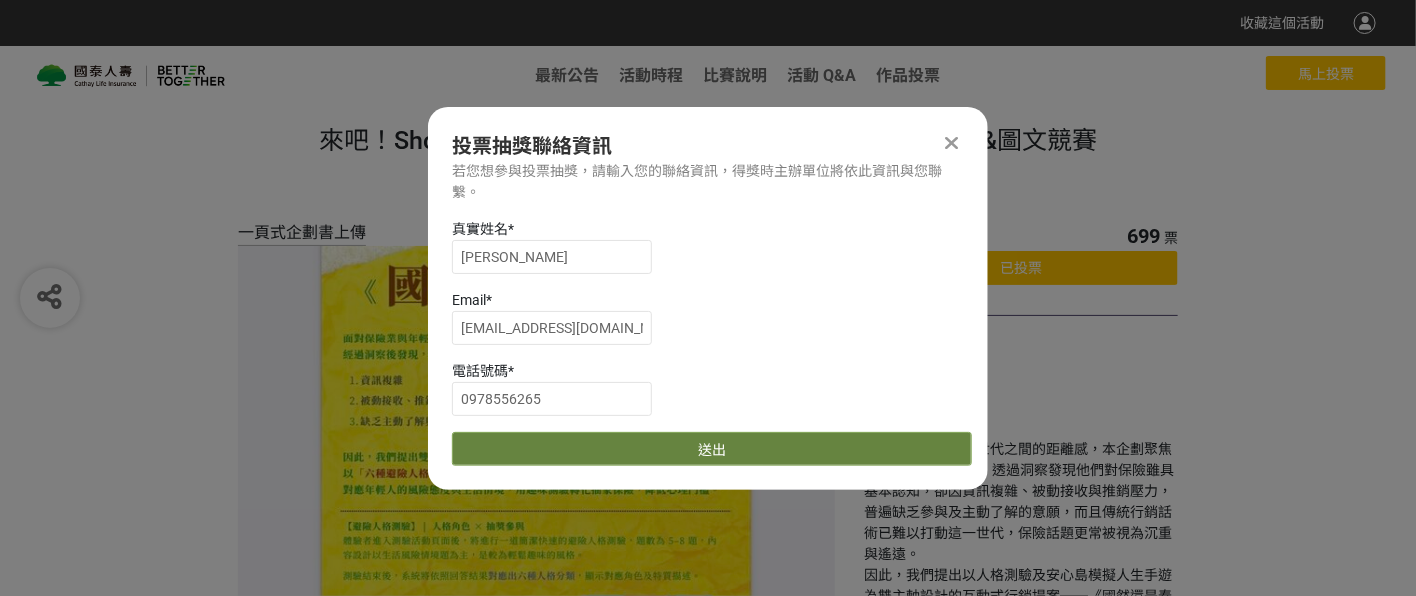 click on "送出" at bounding box center [712, 449] 